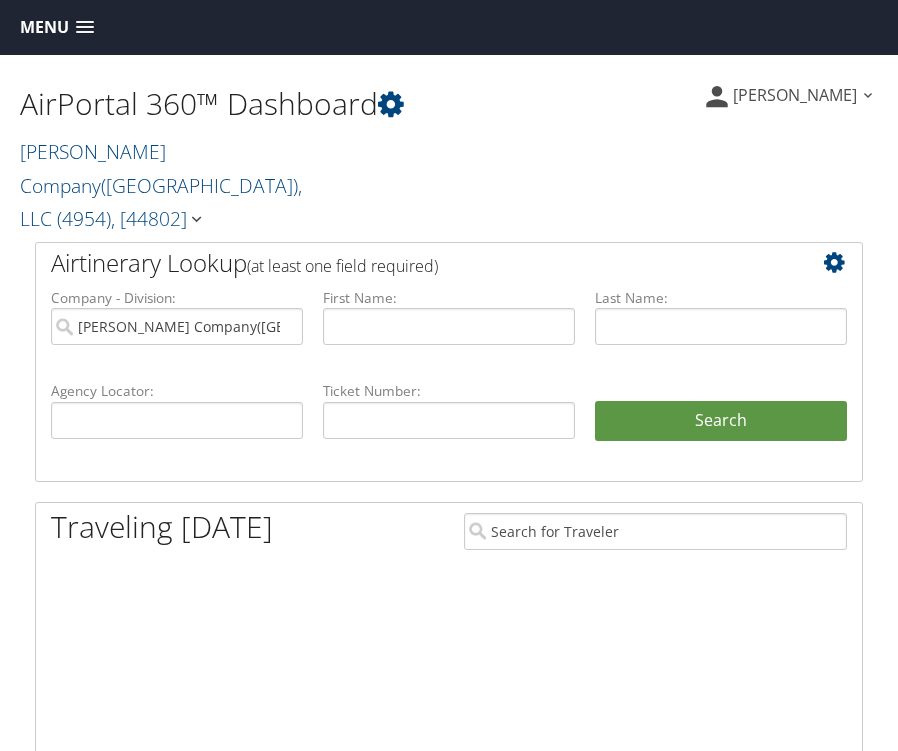 scroll, scrollTop: 0, scrollLeft: 0, axis: both 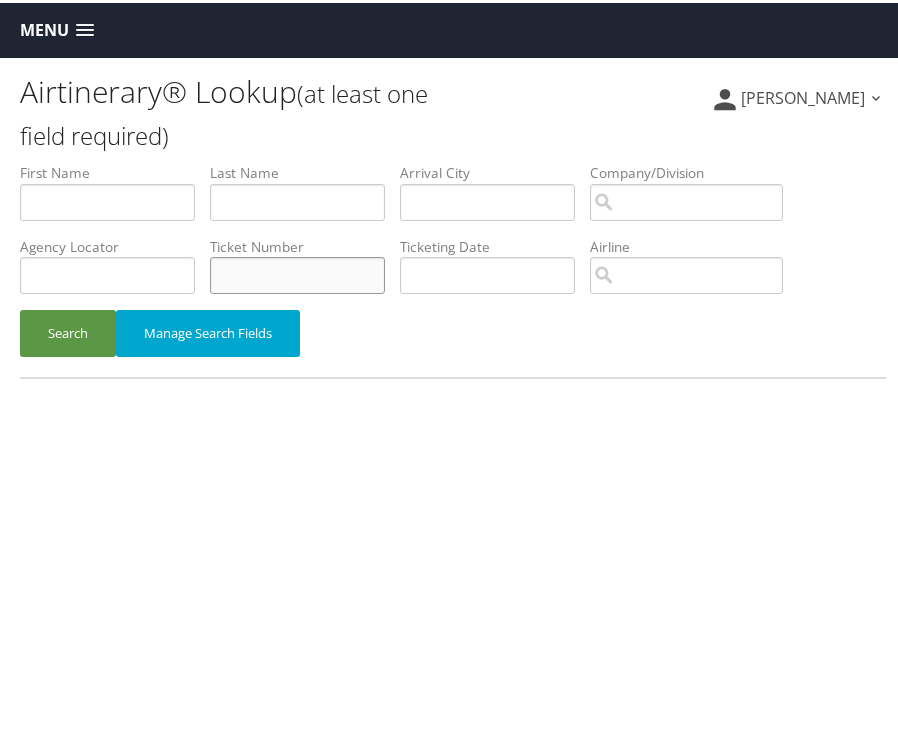 click at bounding box center [297, 272] 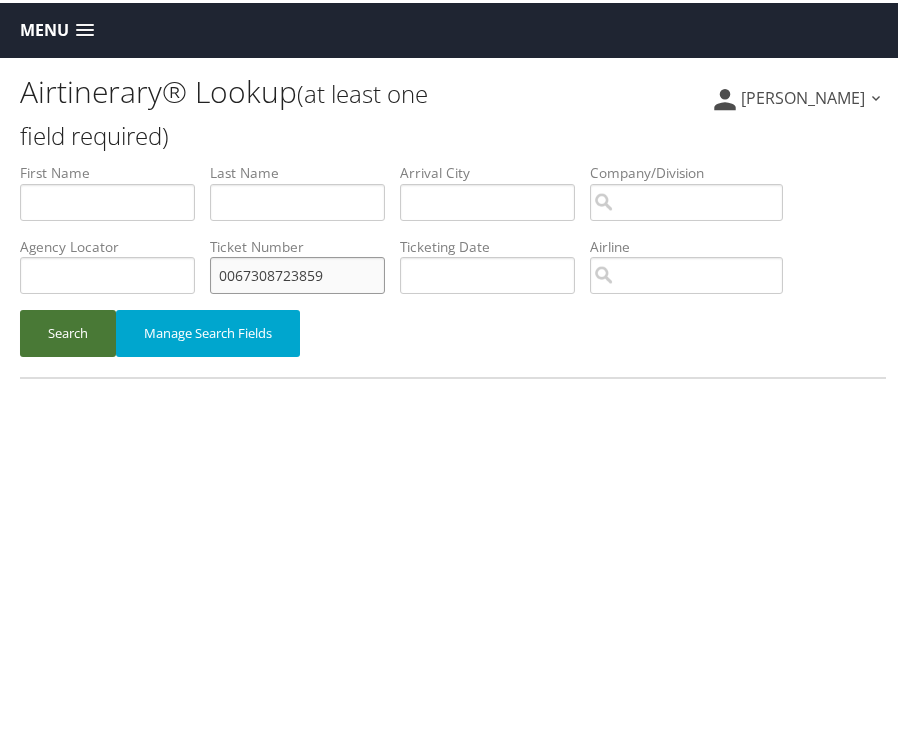 type on "0067308723859" 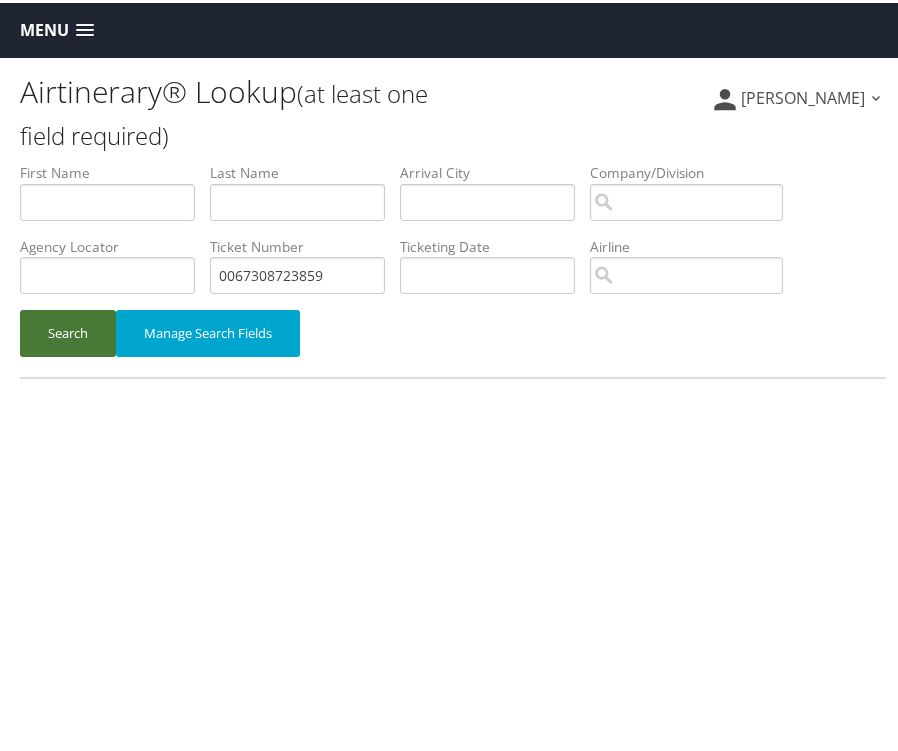 click on "Search" at bounding box center (68, 330) 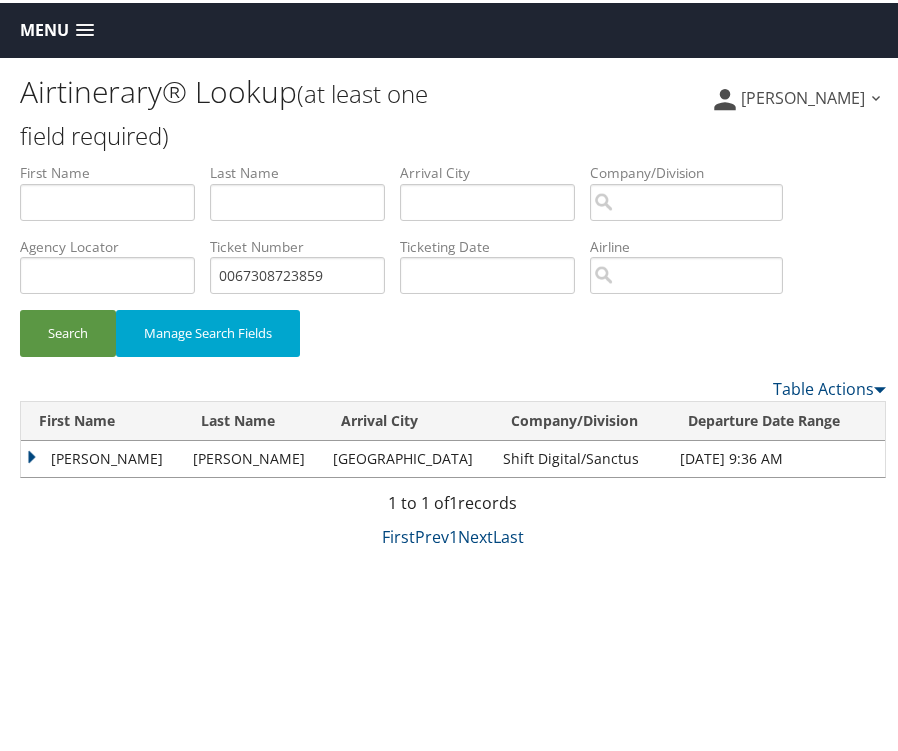 click on "JAMES PAUL" at bounding box center (102, 456) 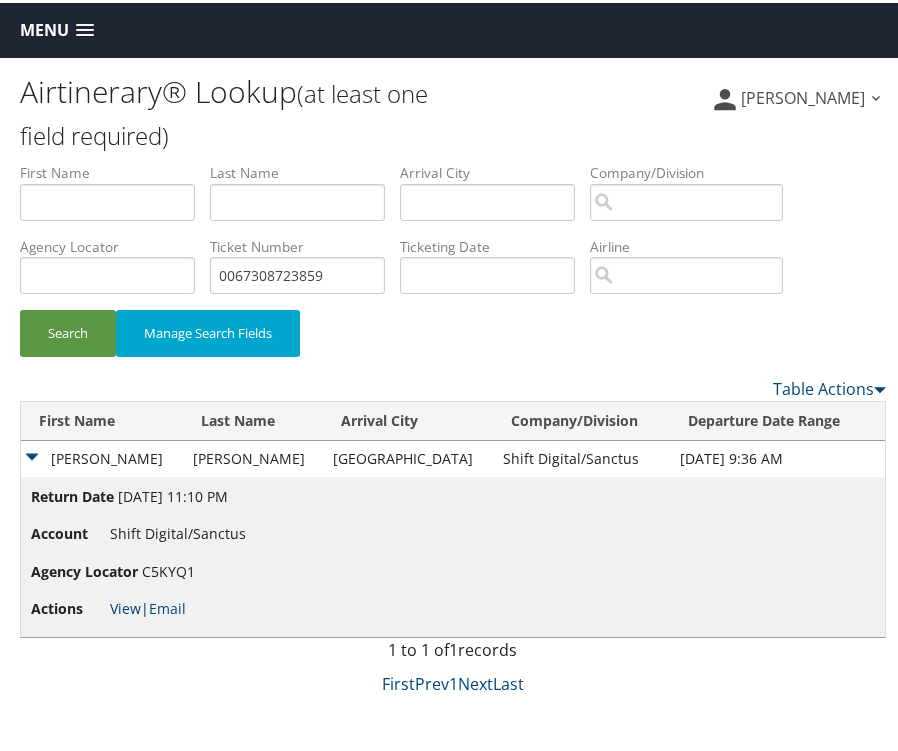click on "View" at bounding box center [125, 605] 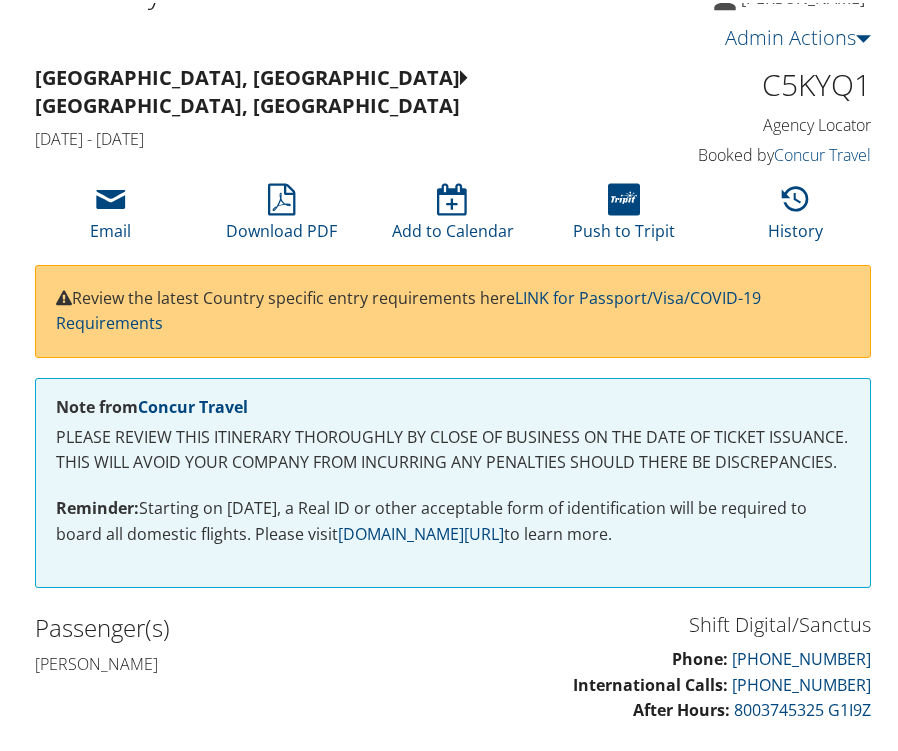 scroll, scrollTop: 0, scrollLeft: 0, axis: both 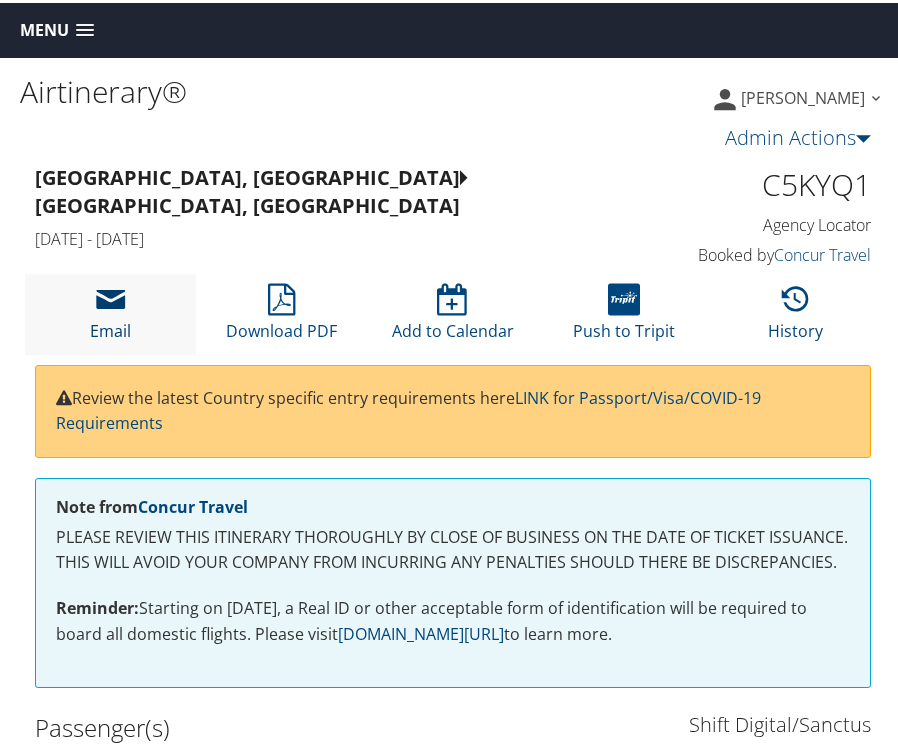 click at bounding box center (111, 297) 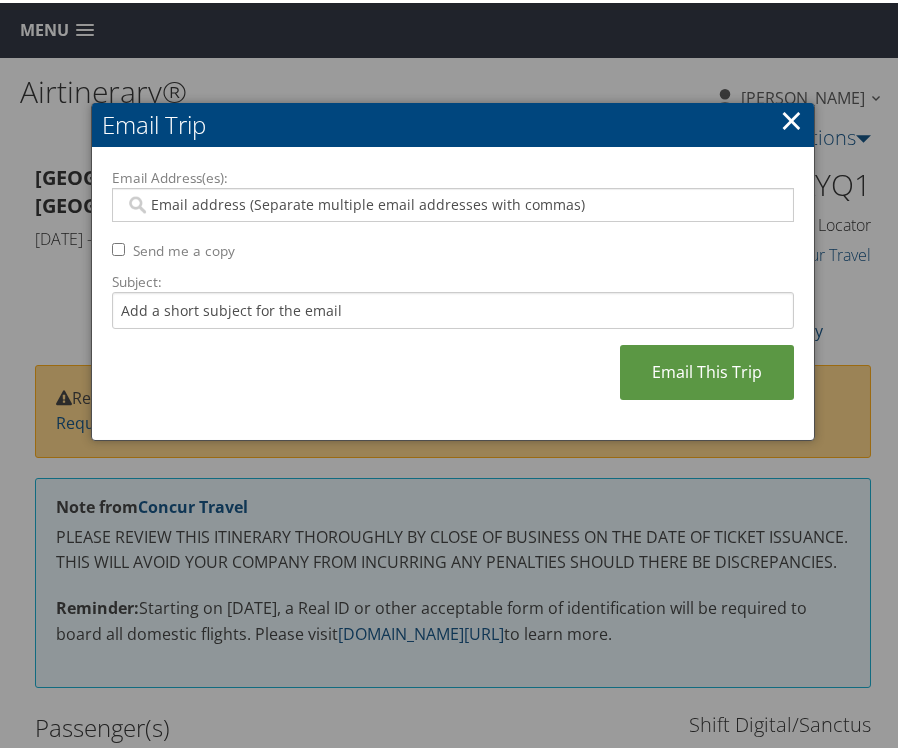 click on "Email Address(es):" at bounding box center [449, 202] 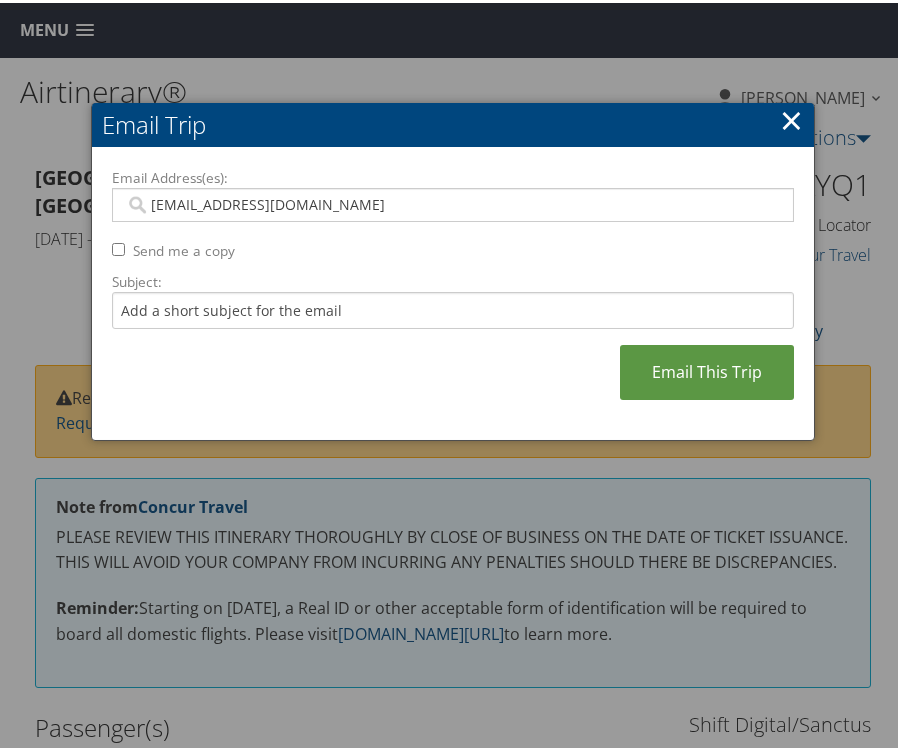 type on "[EMAIL_ADDRESS][DOMAIN_NAME]" 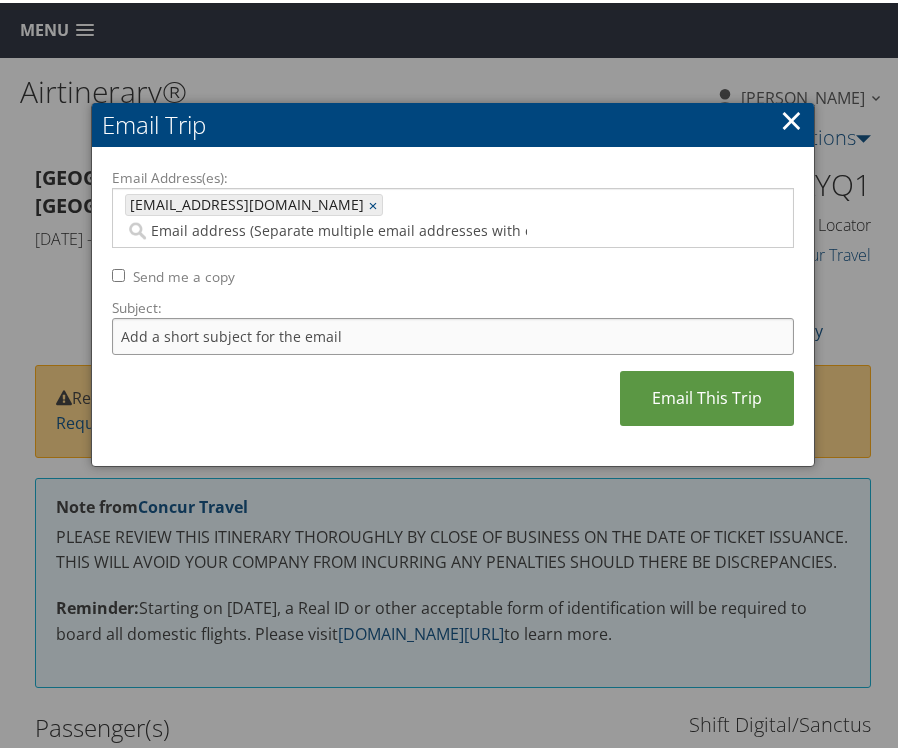 click on "Subject:" at bounding box center (453, 333) 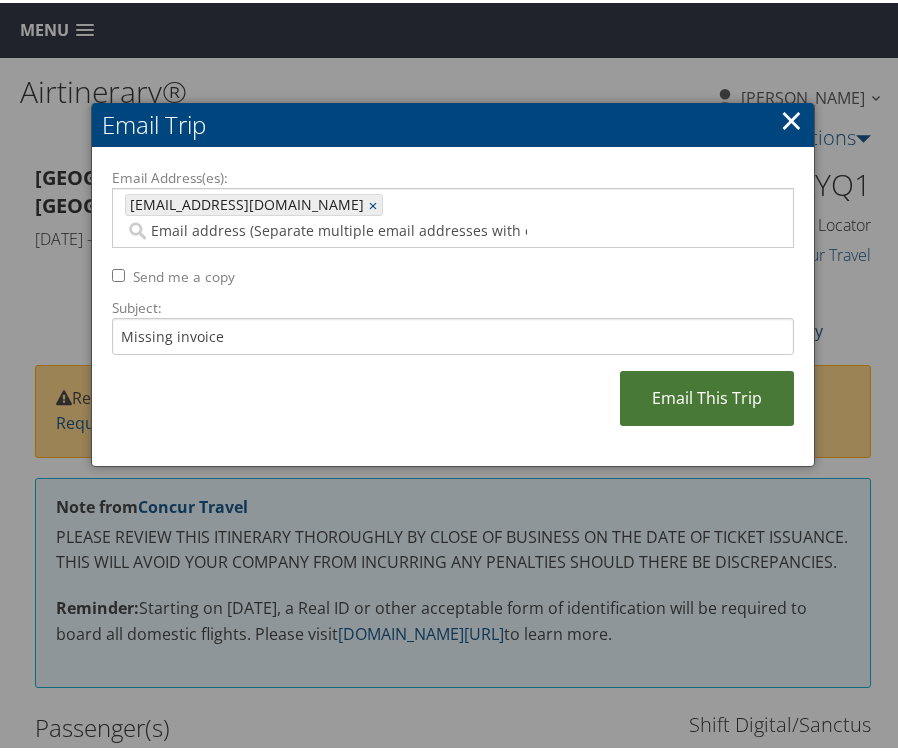 click on "Email This Trip" at bounding box center (707, 395) 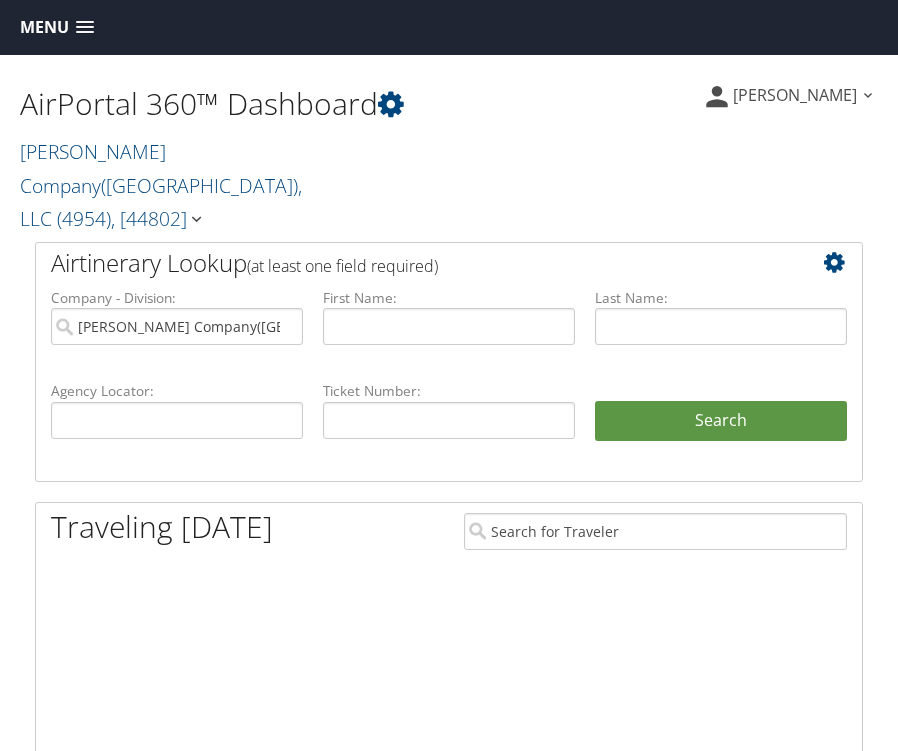 scroll, scrollTop: 0, scrollLeft: 0, axis: both 